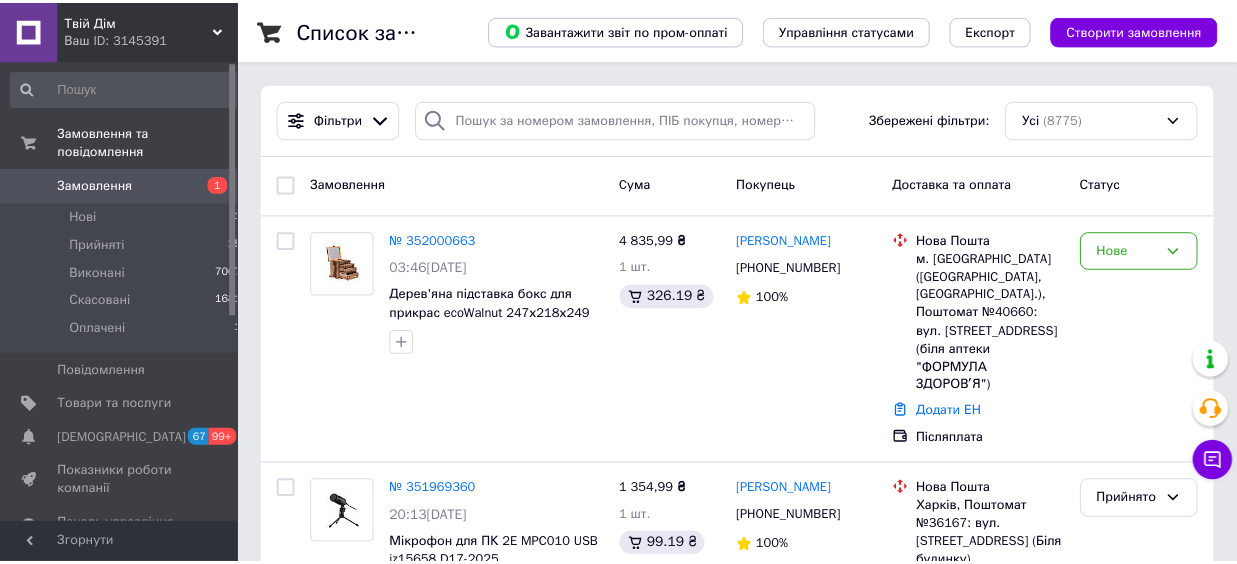 scroll, scrollTop: 0, scrollLeft: 0, axis: both 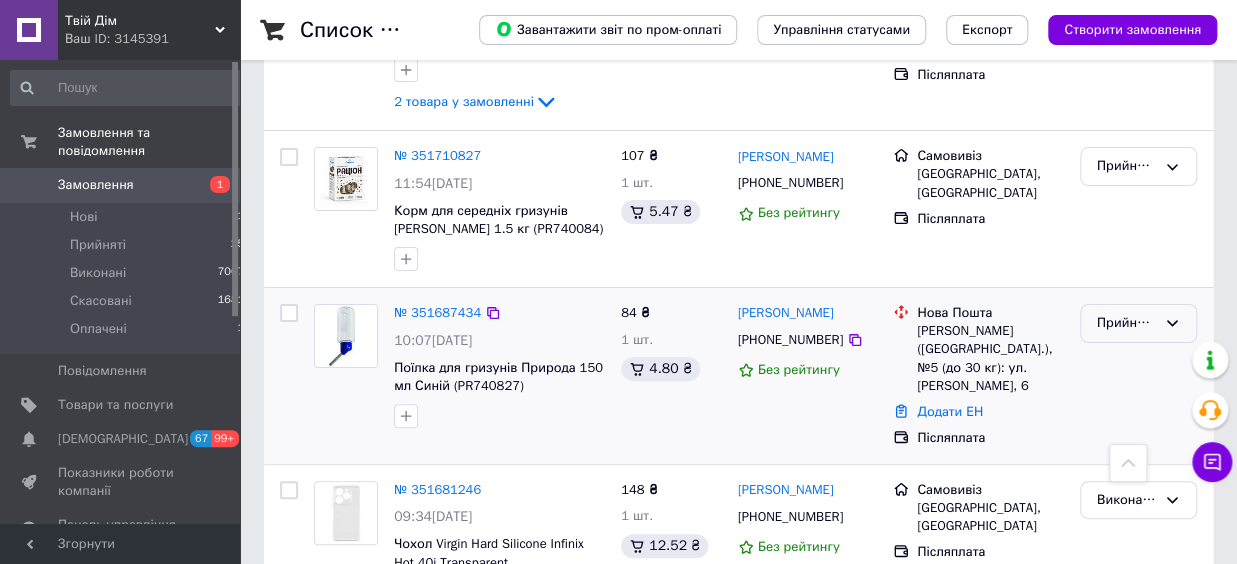 click on "Прийнято" at bounding box center [1126, 323] 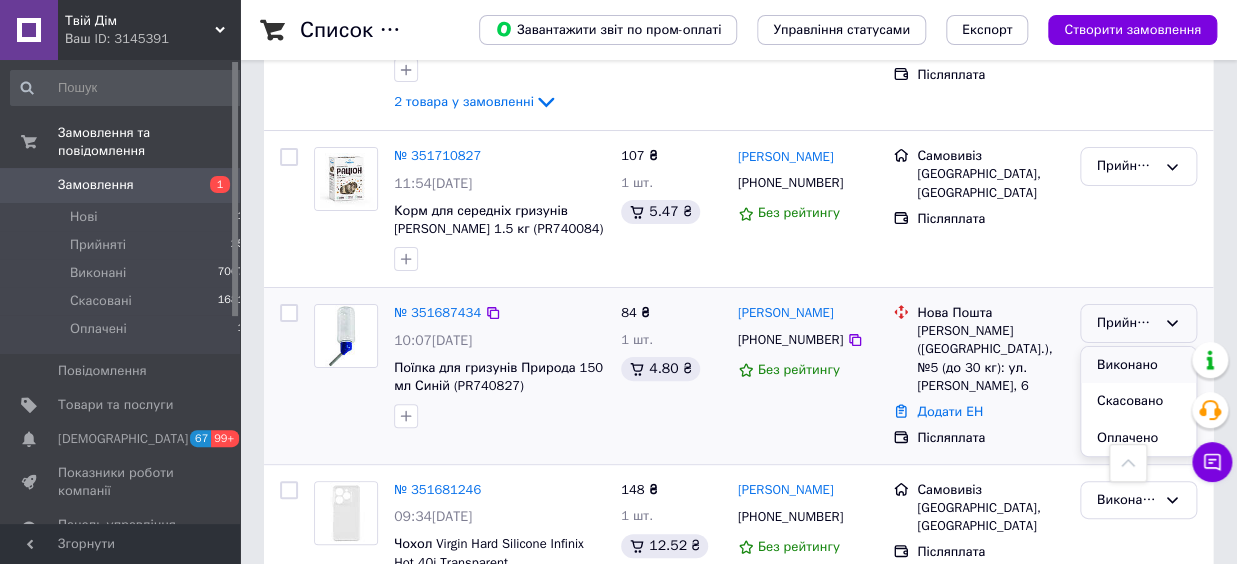 click on "Виконано" at bounding box center (1138, 365) 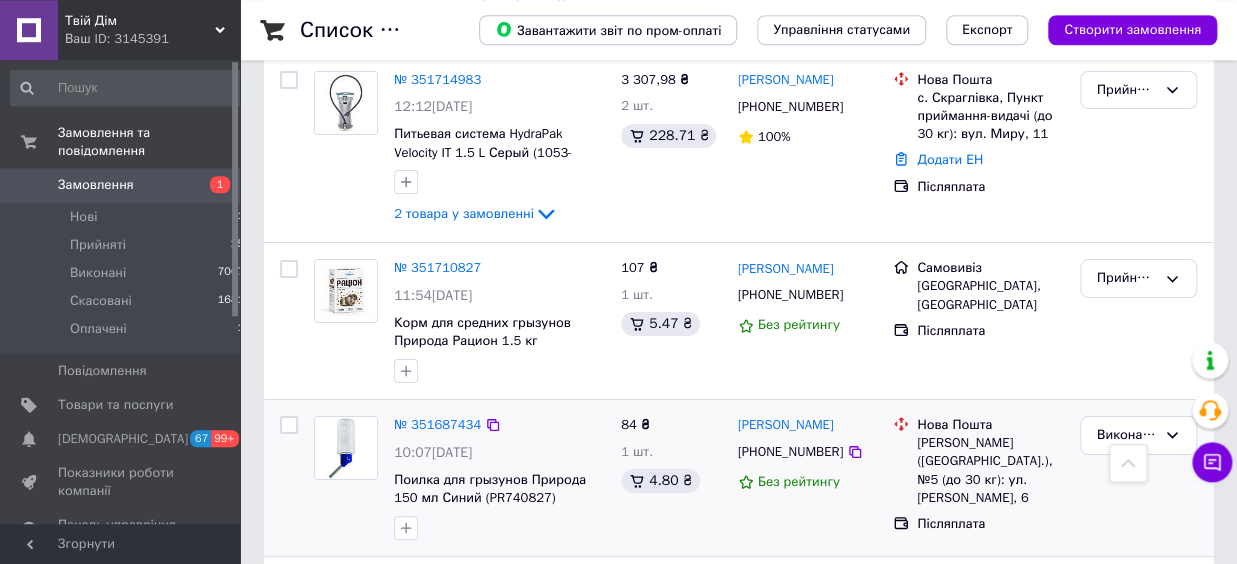 scroll, scrollTop: 2860, scrollLeft: 0, axis: vertical 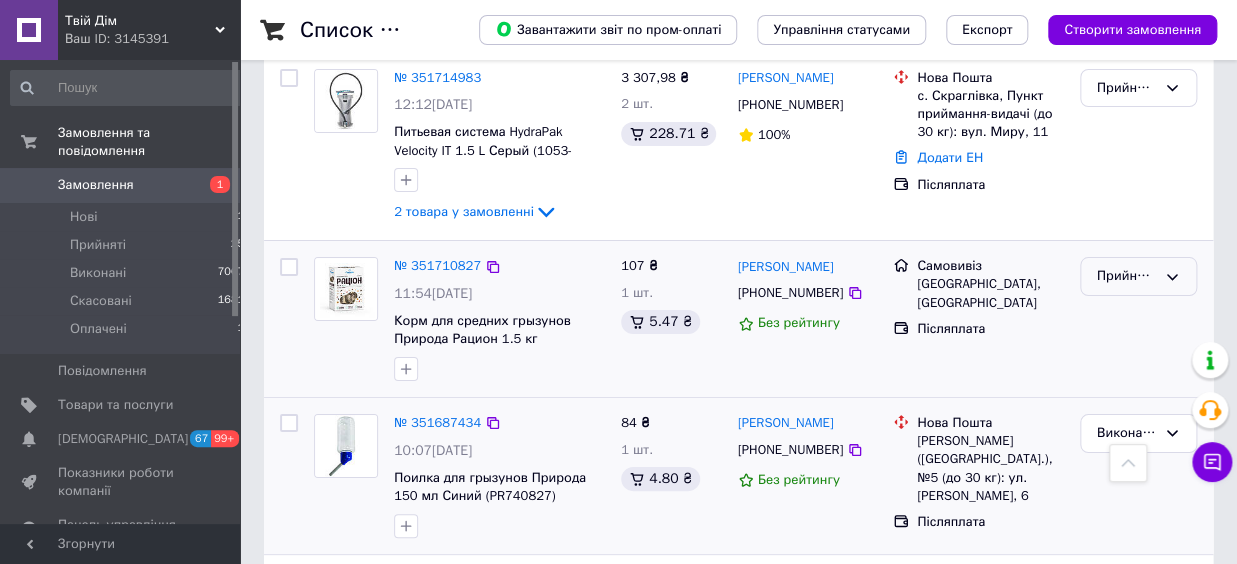 click on "Прийнято" at bounding box center [1126, 276] 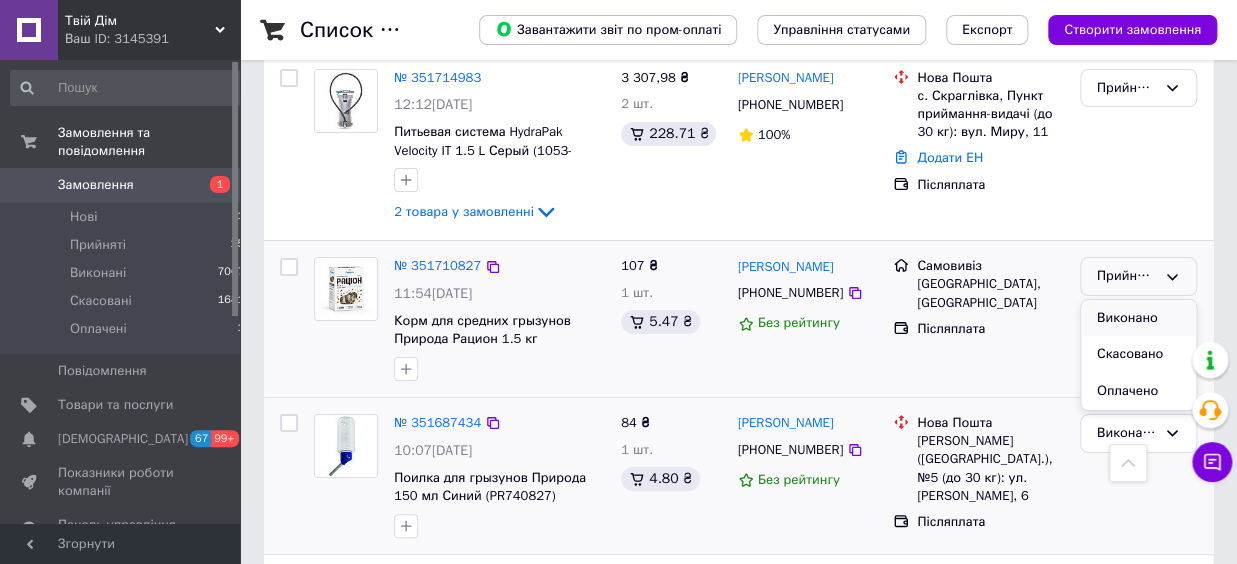 click on "Виконано" at bounding box center (1138, 318) 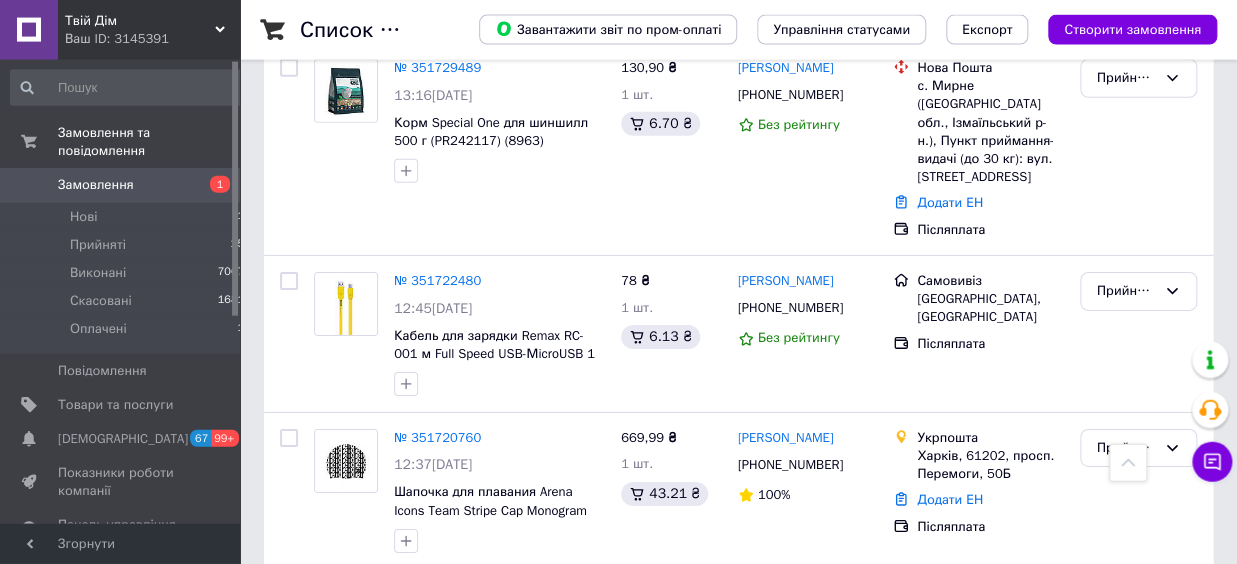 scroll, scrollTop: 2310, scrollLeft: 0, axis: vertical 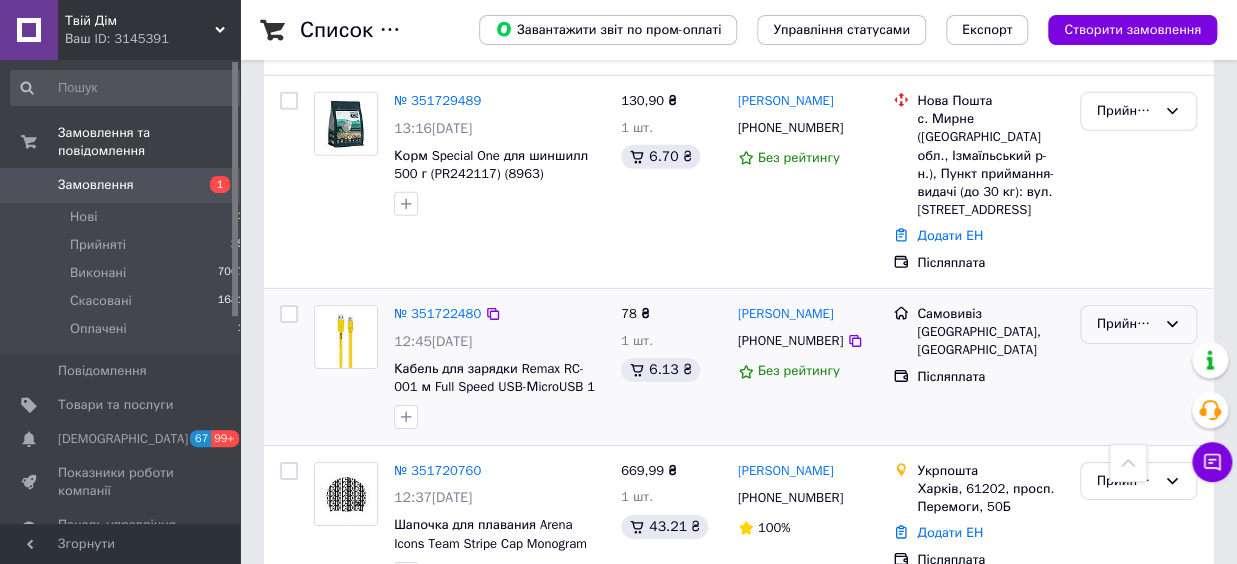 click on "Прийнято" at bounding box center (1126, 324) 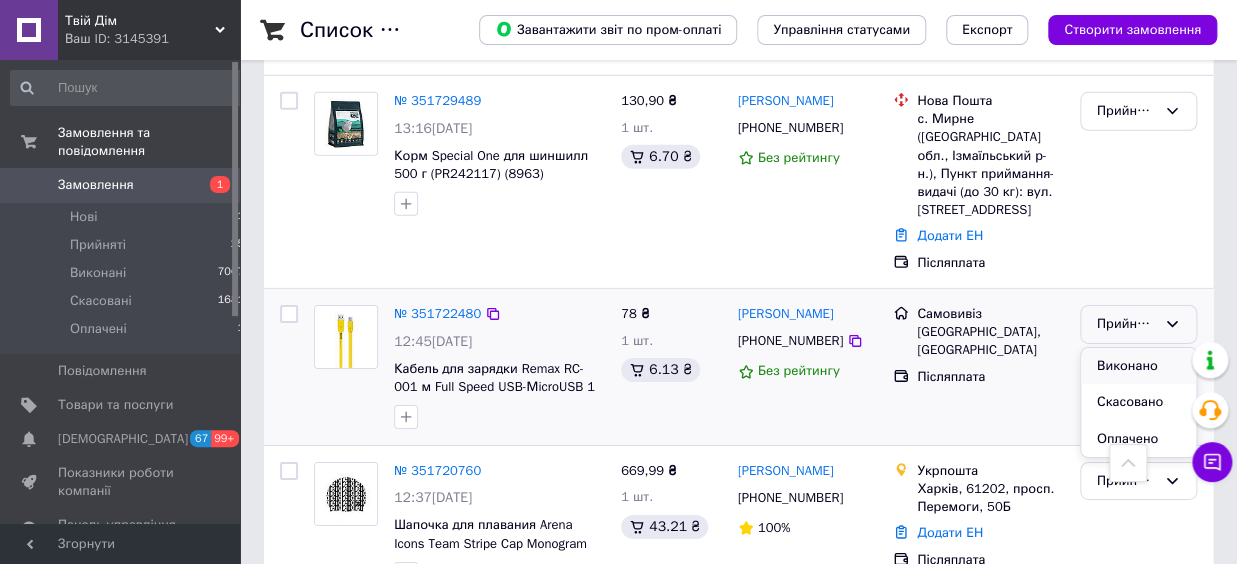 click on "Виконано" at bounding box center [1138, 366] 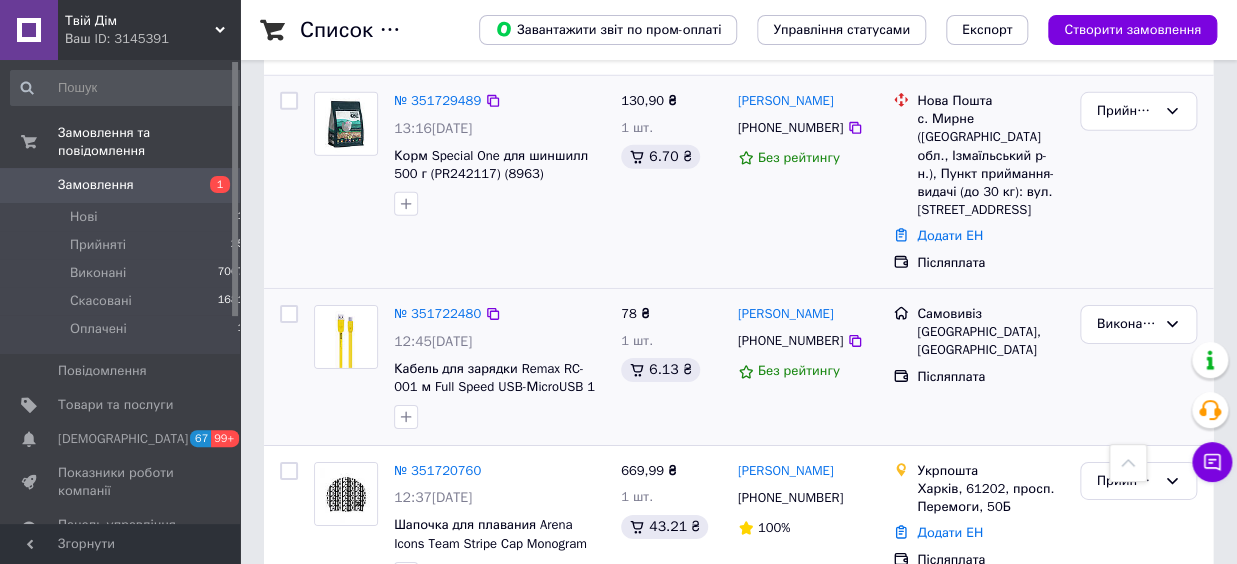 scroll, scrollTop: 2090, scrollLeft: 0, axis: vertical 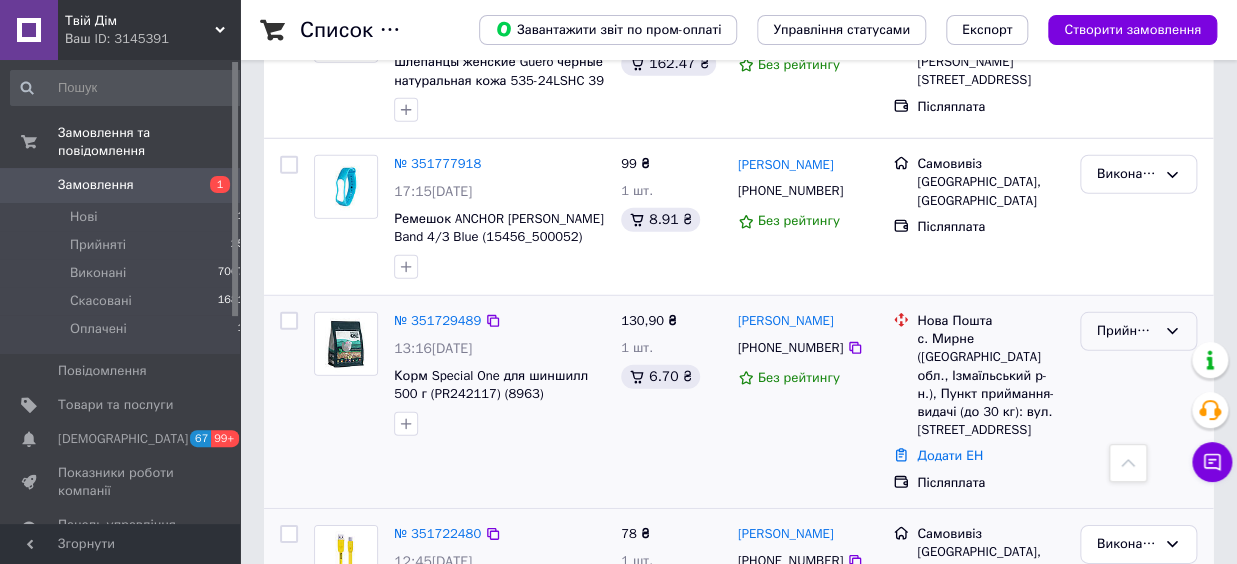 click on "Прийнято" at bounding box center (1126, 331) 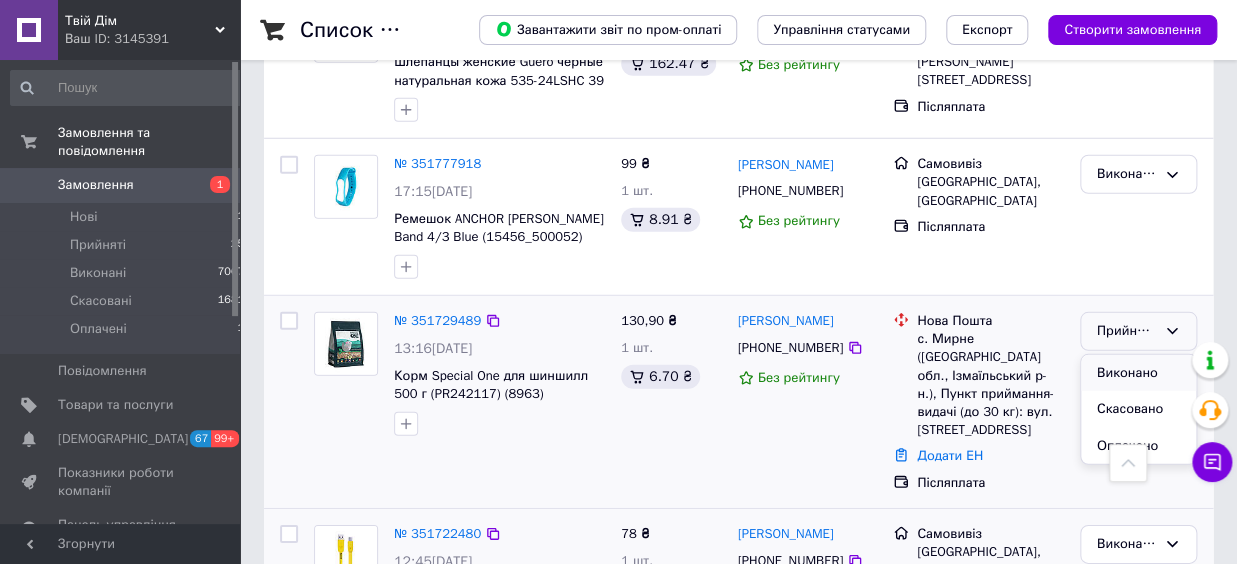click on "Виконано" at bounding box center (1138, 373) 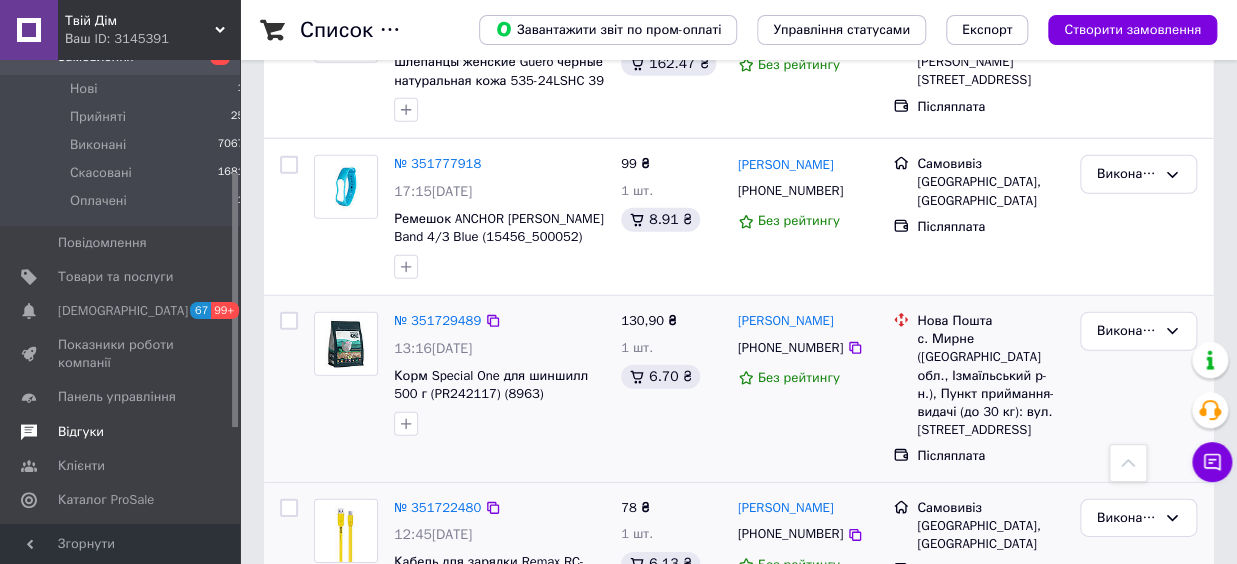 scroll, scrollTop: 209, scrollLeft: 0, axis: vertical 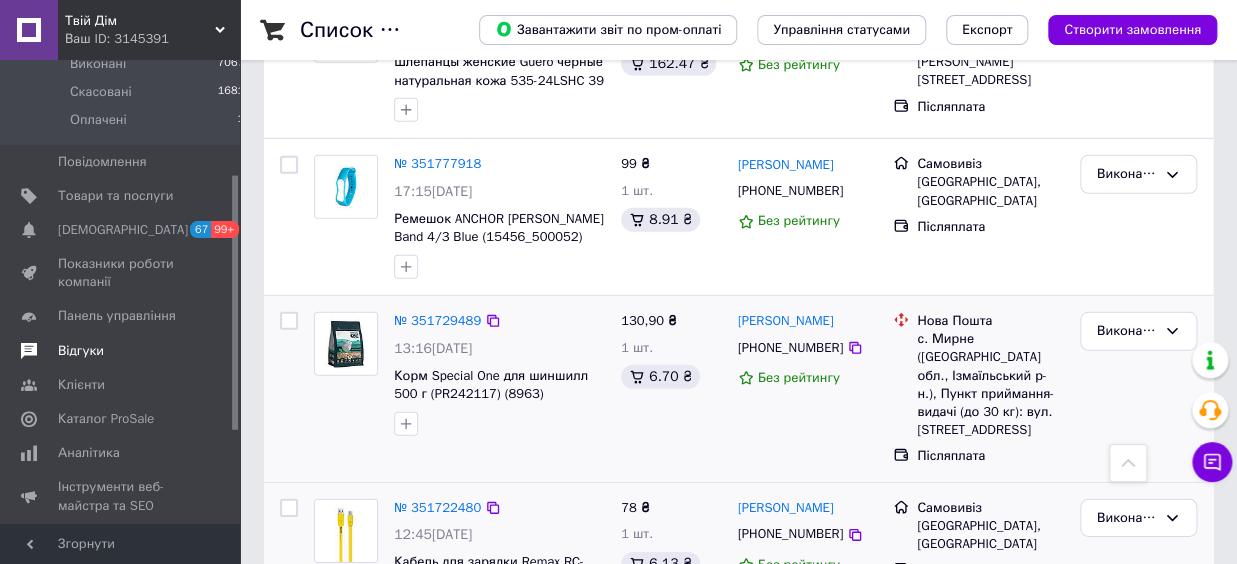 click on "Відгуки" at bounding box center (81, 351) 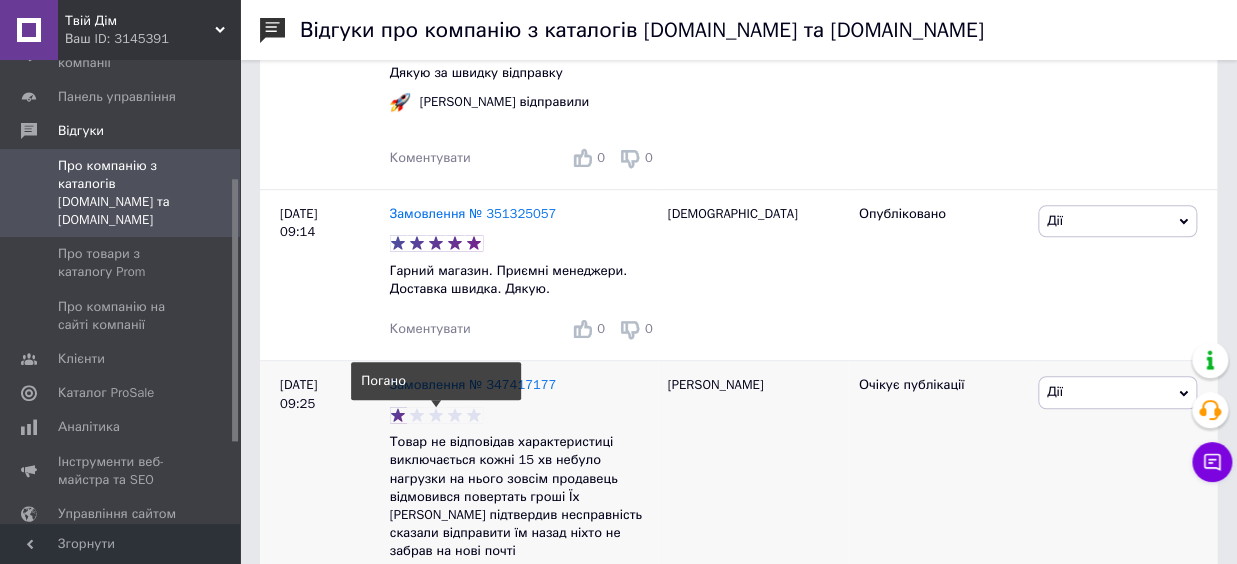 scroll, scrollTop: 550, scrollLeft: 0, axis: vertical 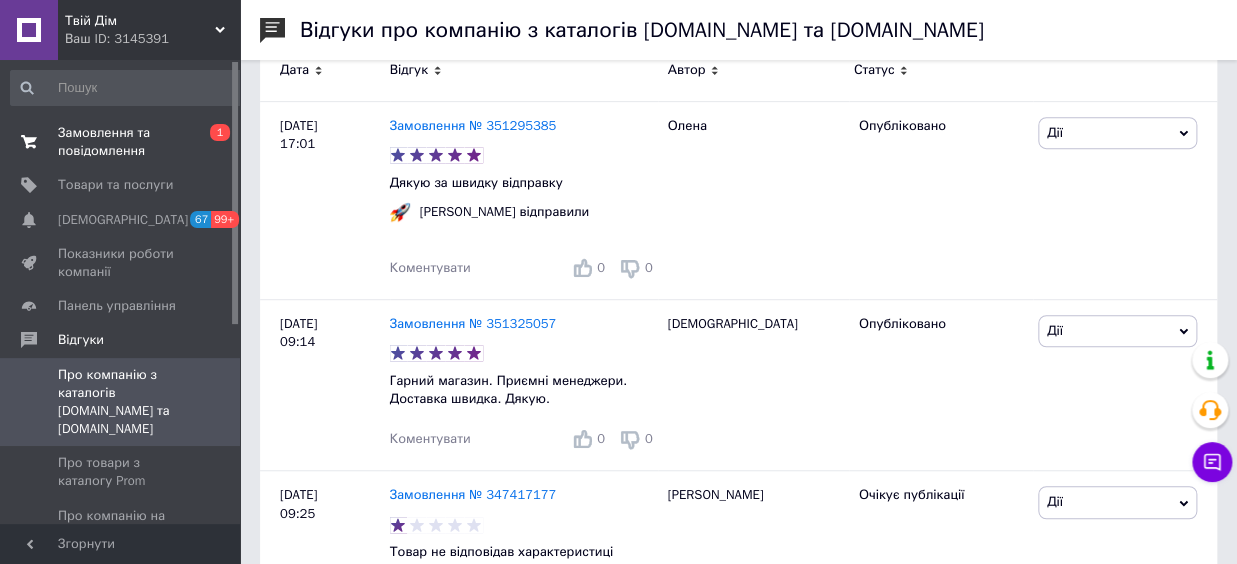 click on "Замовлення та повідомлення" at bounding box center (121, 142) 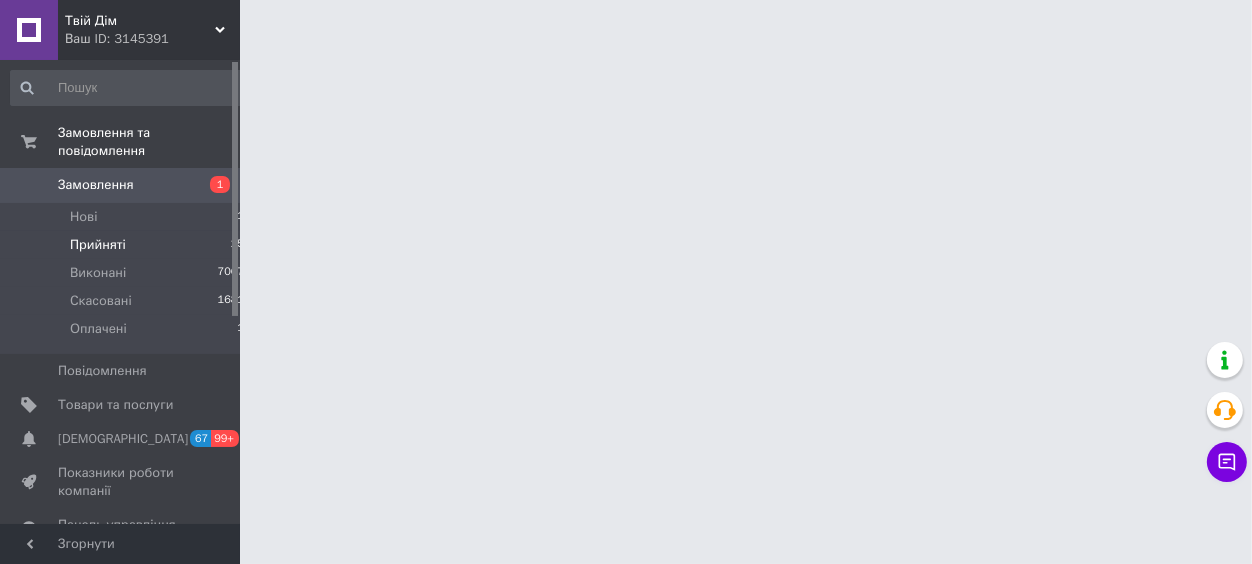 click on "Прийняті" at bounding box center (98, 245) 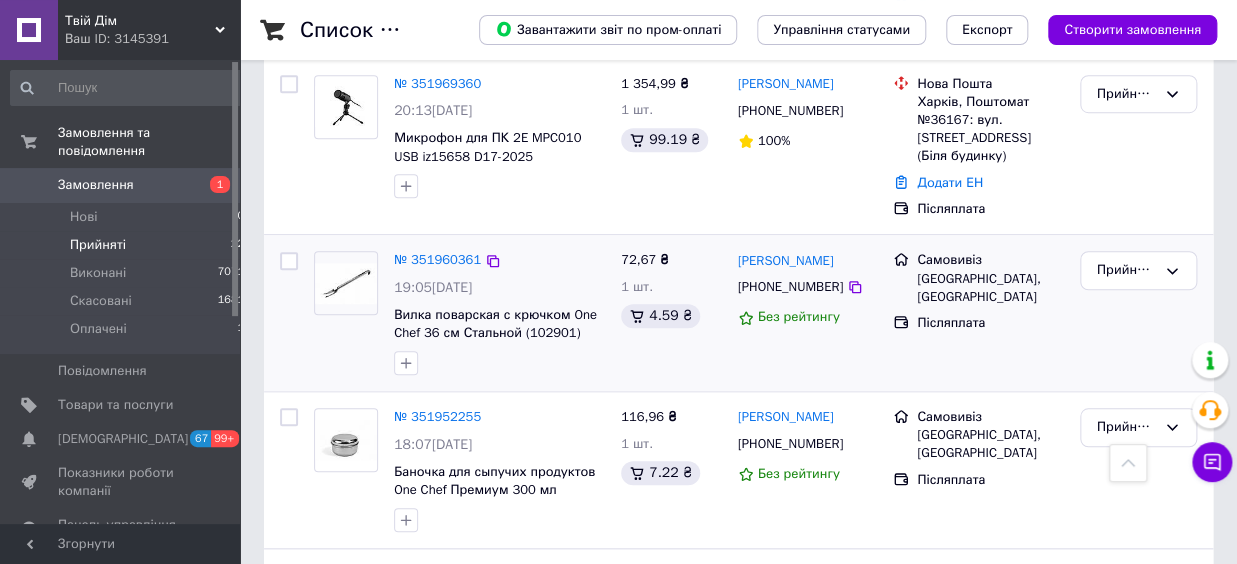 scroll, scrollTop: 440, scrollLeft: 0, axis: vertical 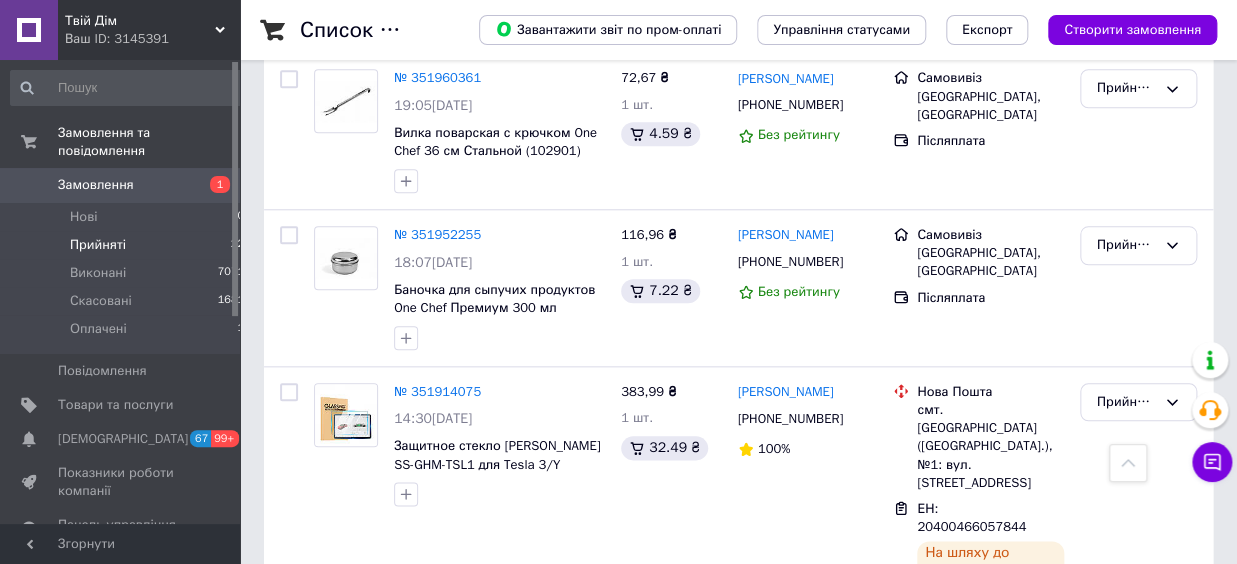 click on "Замовлення" at bounding box center (96, 185) 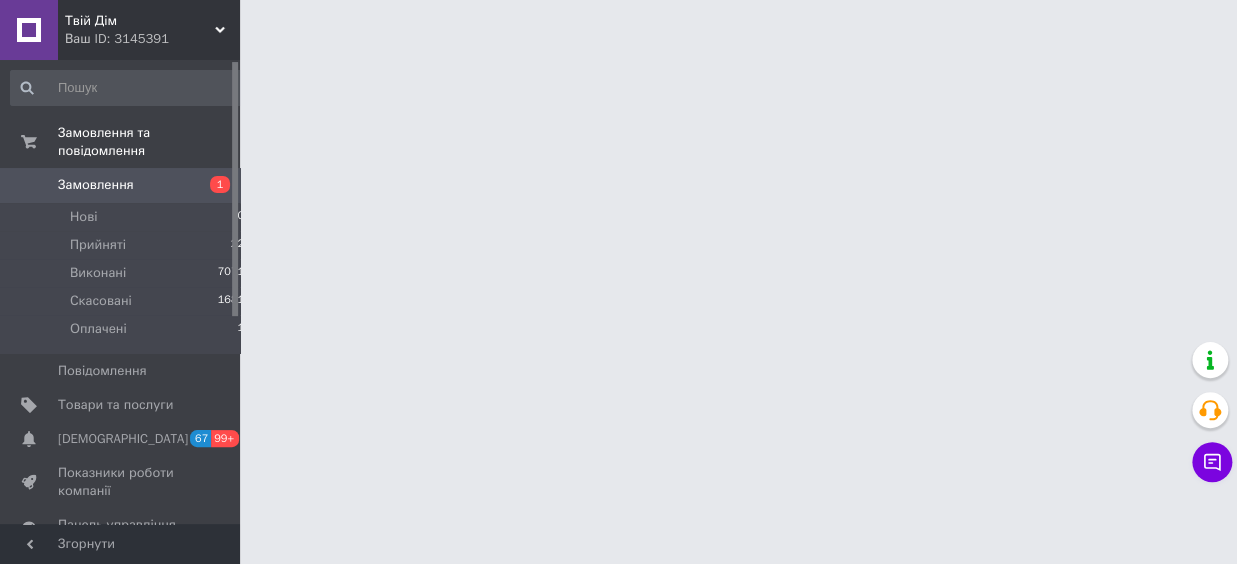 scroll, scrollTop: 0, scrollLeft: 0, axis: both 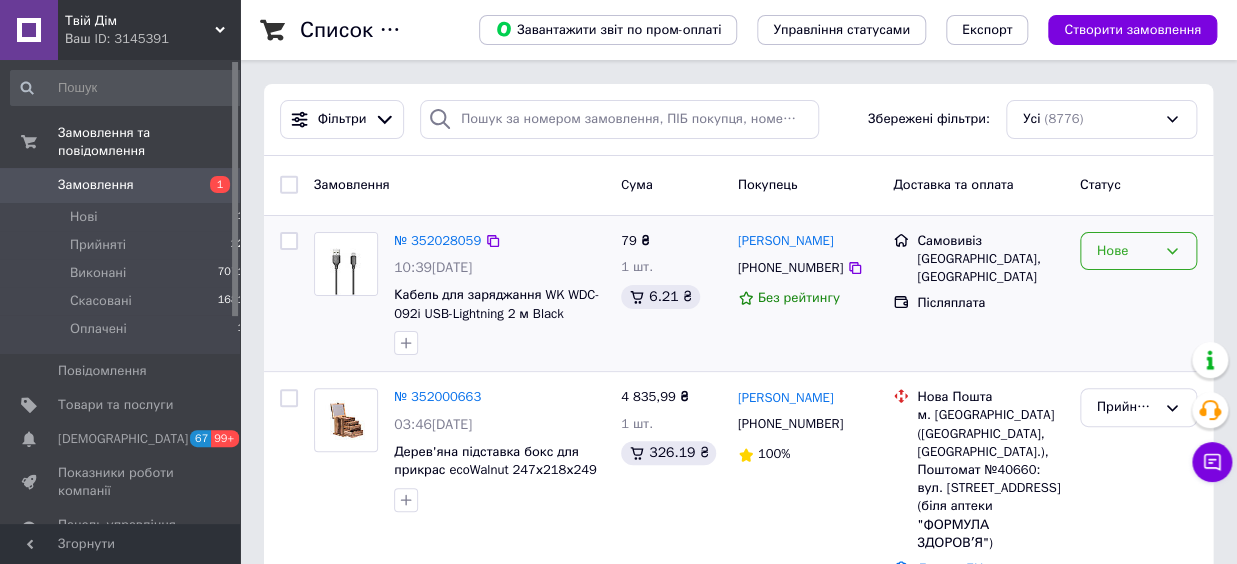 click on "Нове" at bounding box center (1126, 251) 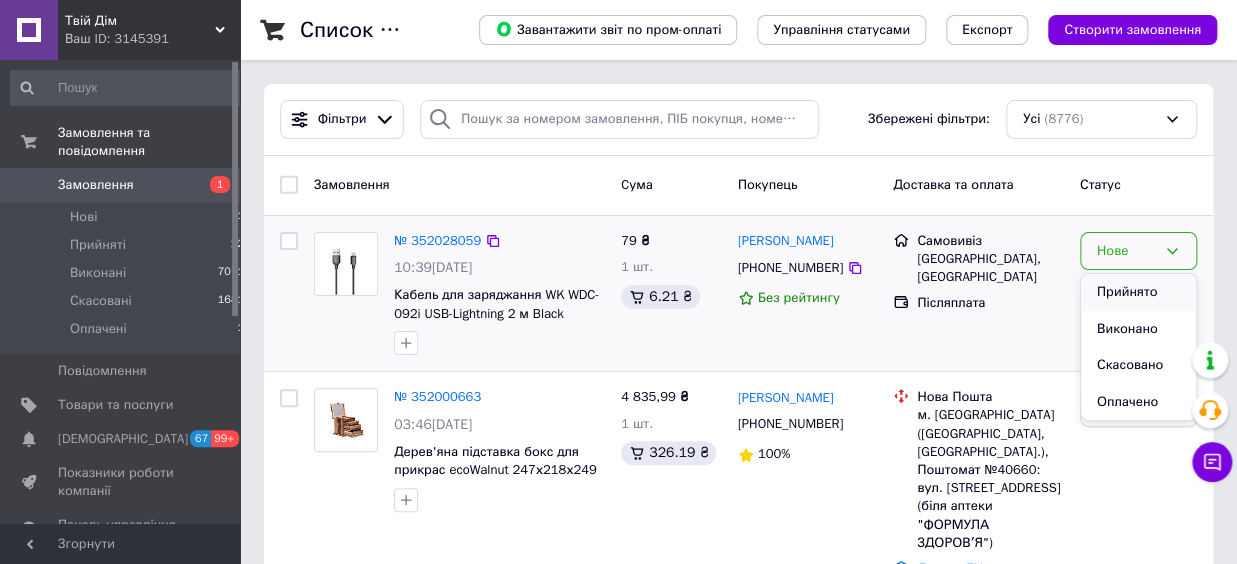click on "Прийнято" at bounding box center (1138, 292) 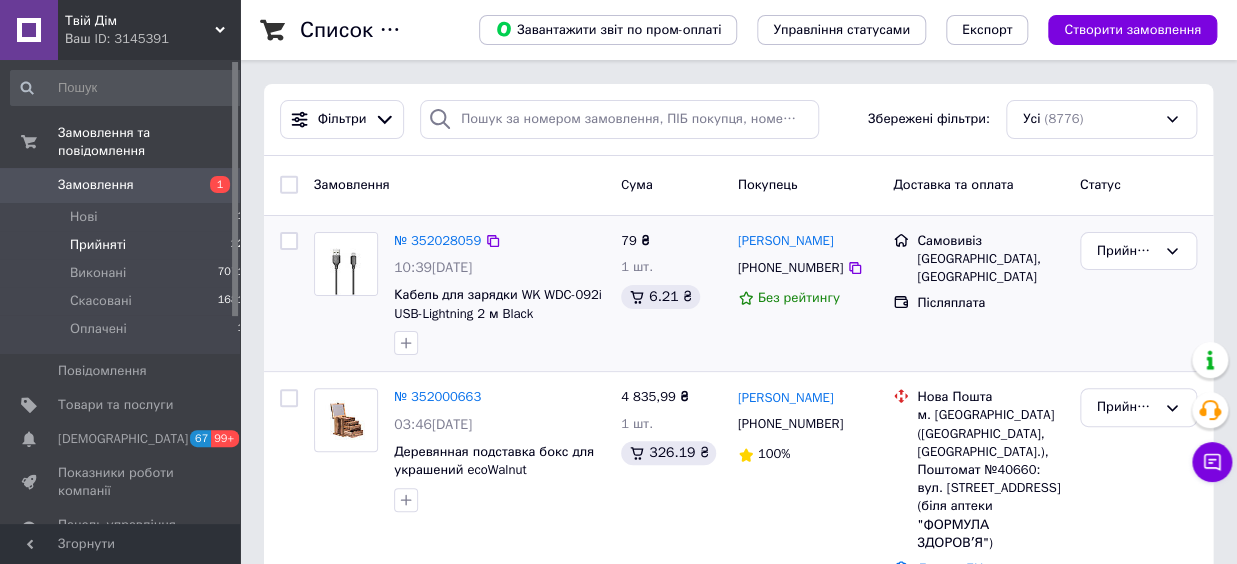 click on "Прийняті" at bounding box center [98, 245] 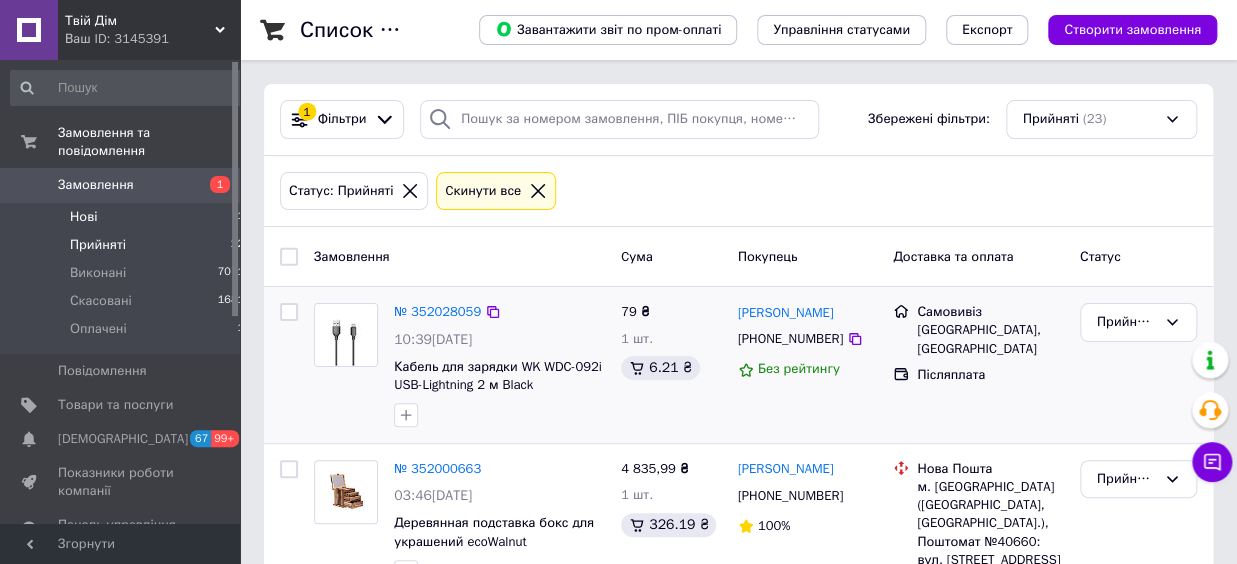 click on "Нові" at bounding box center (83, 217) 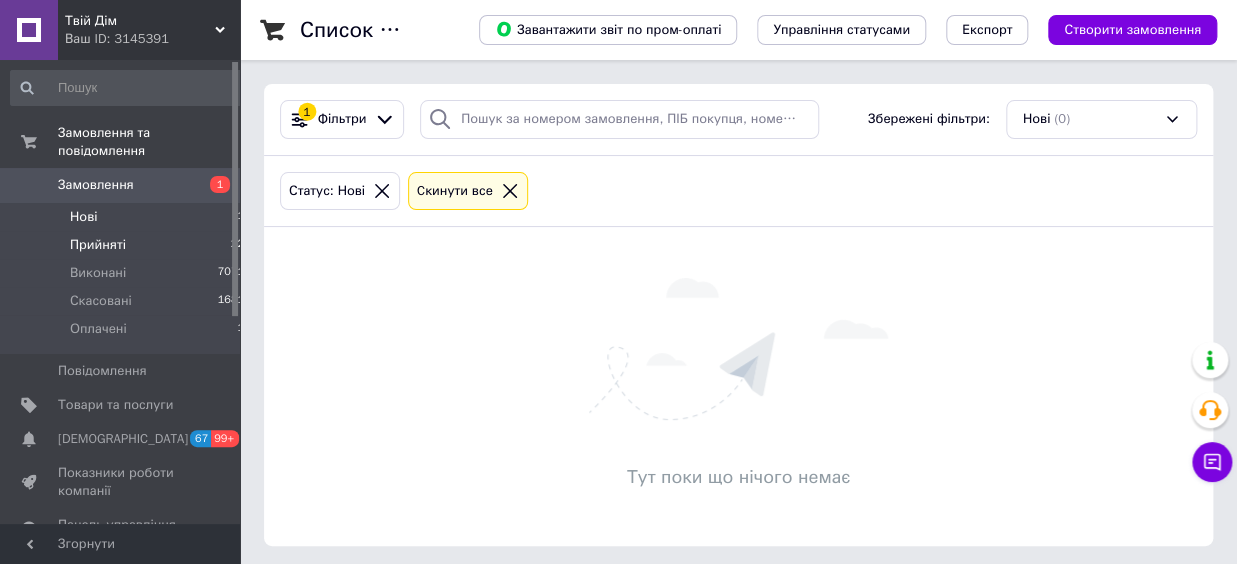 click on "Прийняті" at bounding box center [98, 245] 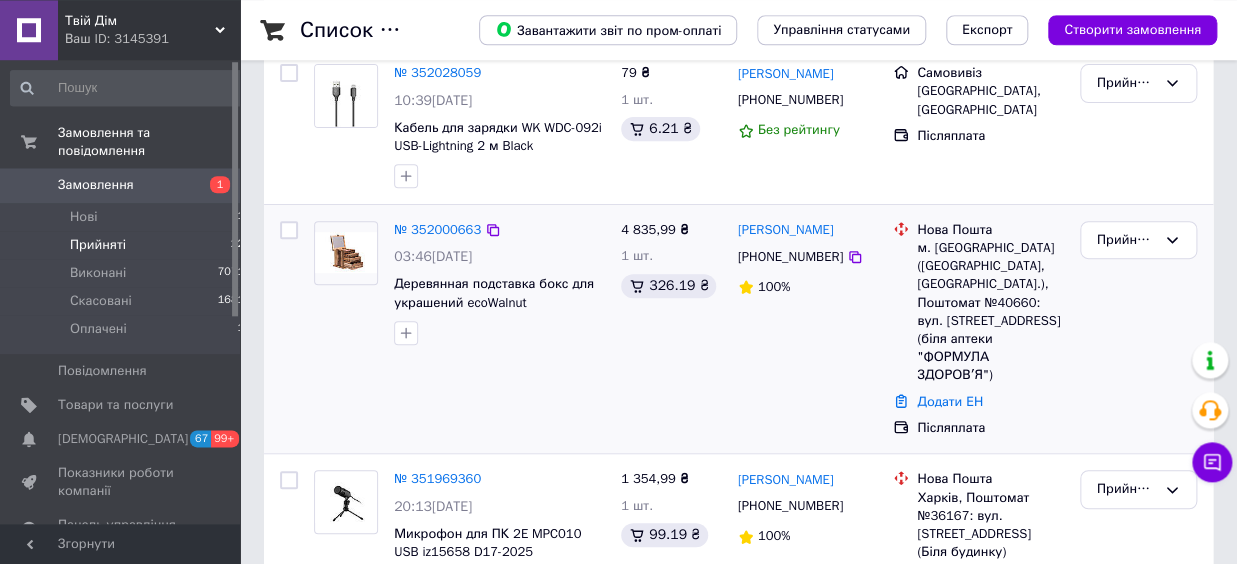 scroll, scrollTop: 330, scrollLeft: 0, axis: vertical 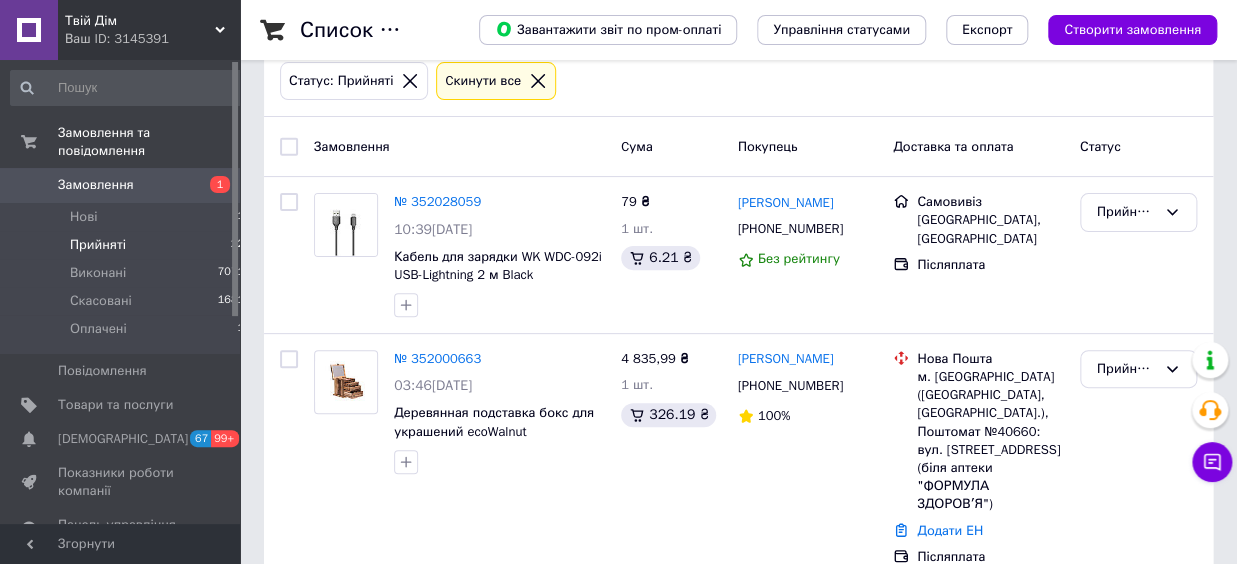click on "Статус: Прийняті Cкинути все" at bounding box center [738, 81] 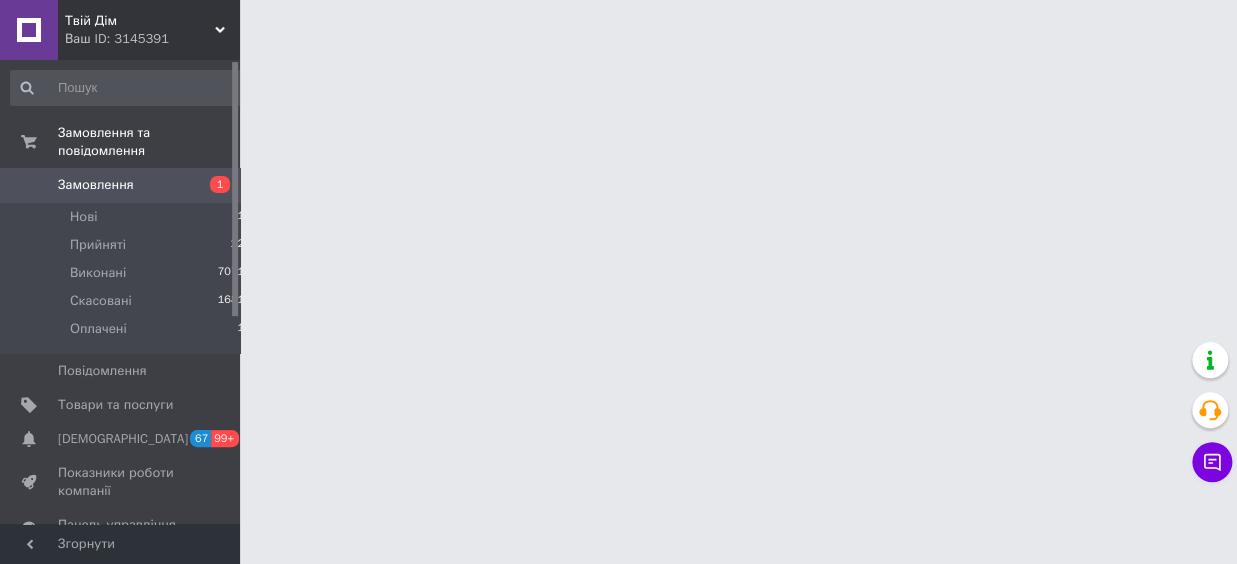 scroll, scrollTop: 0, scrollLeft: 0, axis: both 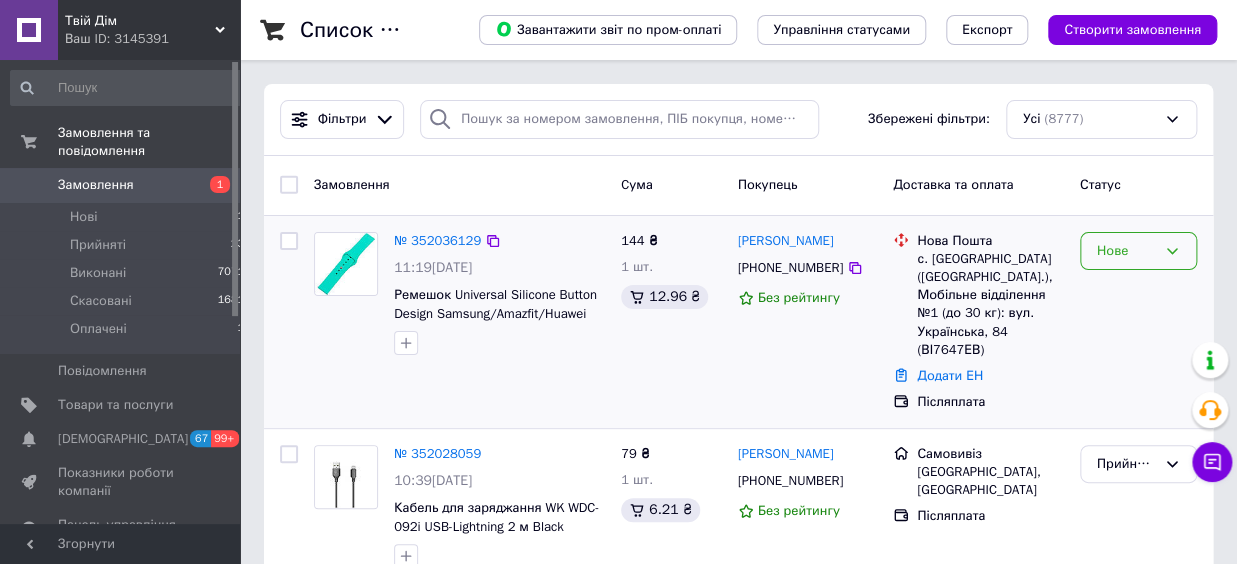 click on "Нове" at bounding box center (1138, 251) 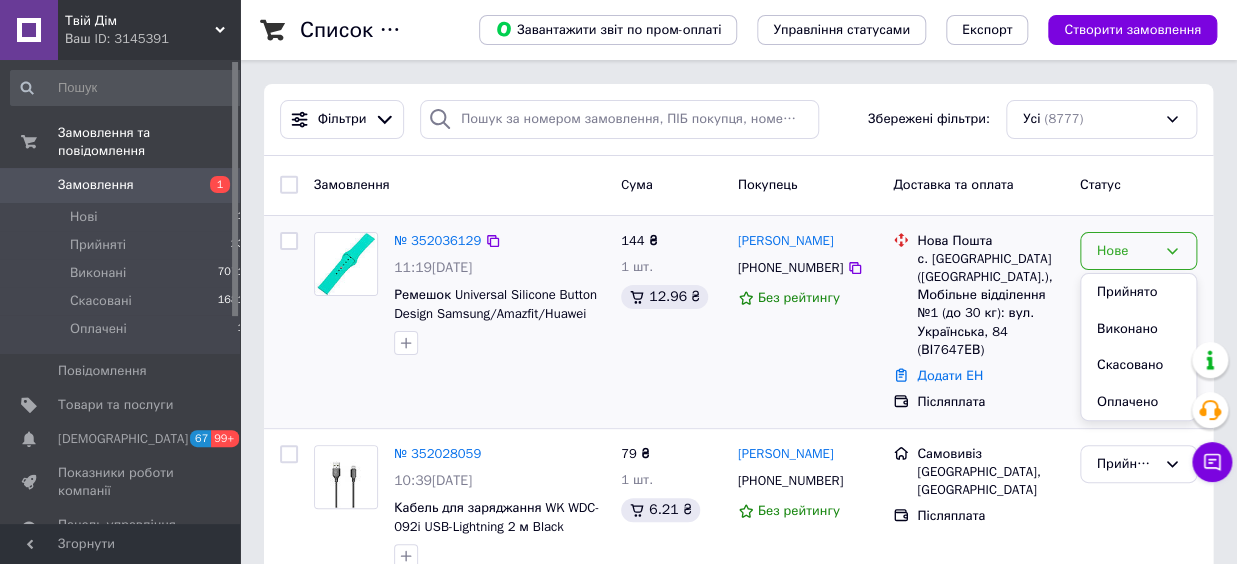 drag, startPoint x: 1122, startPoint y: 298, endPoint x: 1139, endPoint y: 298, distance: 17 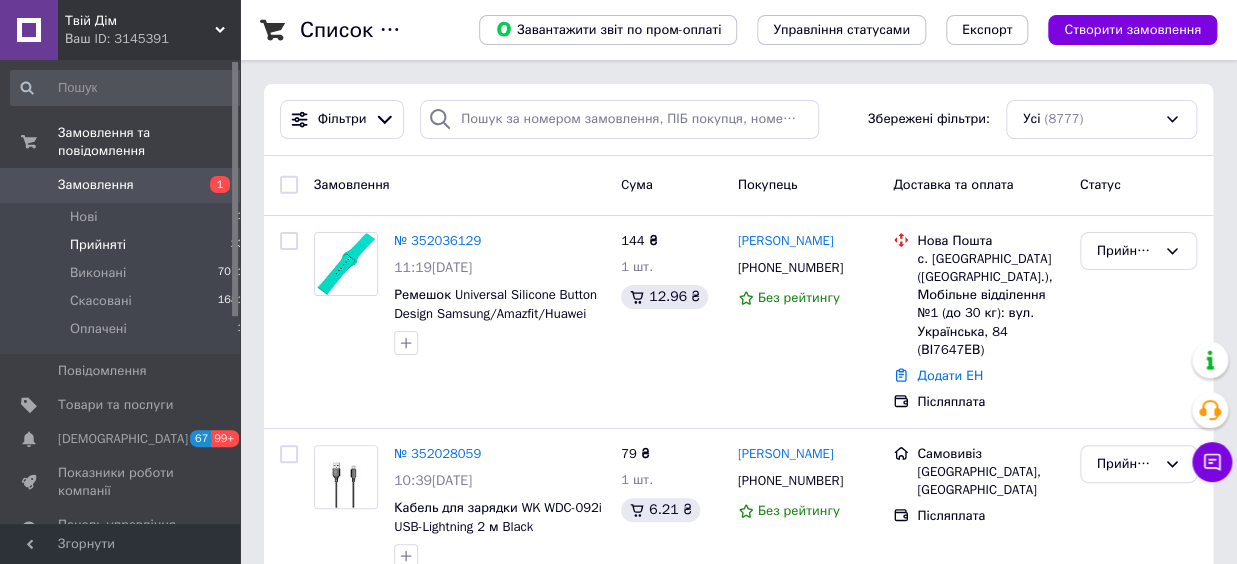 click on "Прийняті" at bounding box center [98, 245] 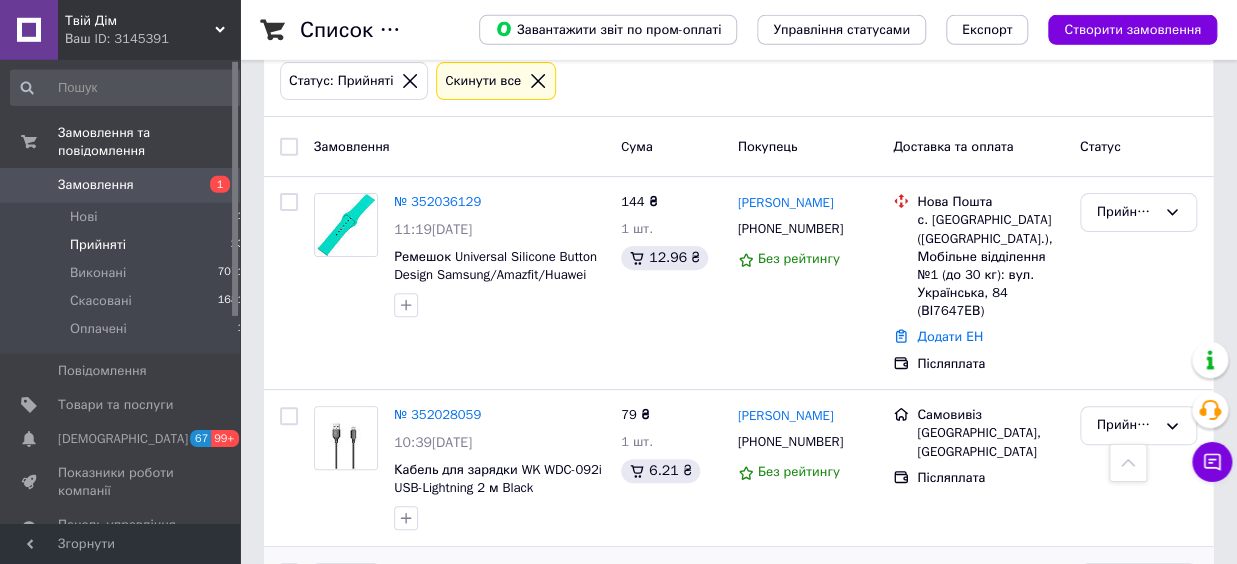 scroll, scrollTop: 0, scrollLeft: 0, axis: both 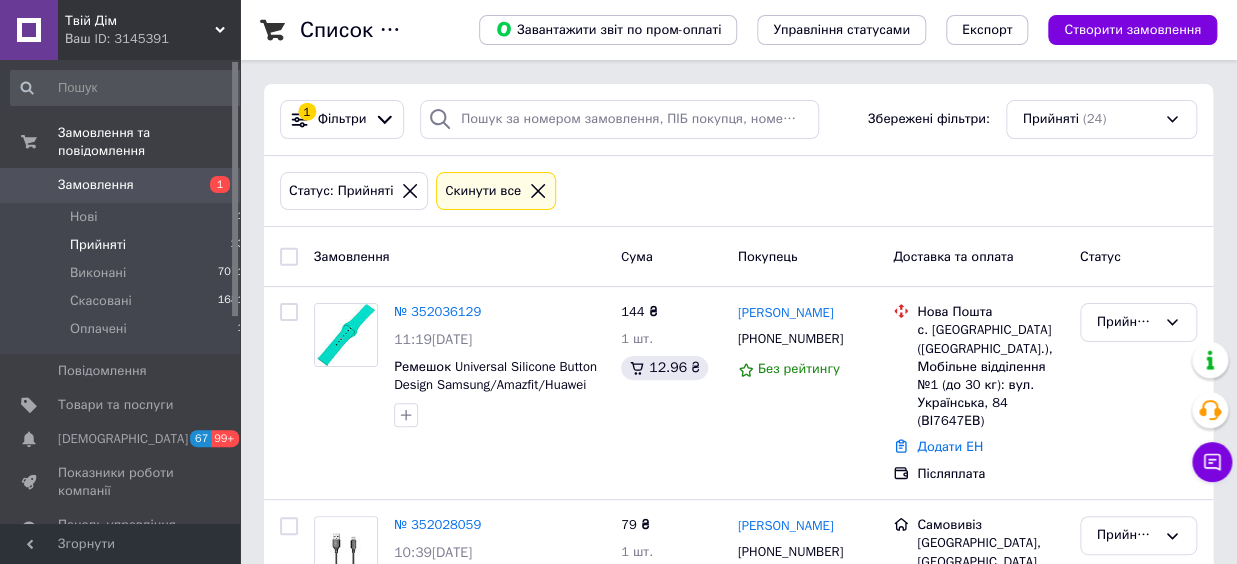 click on "Замовлення" at bounding box center (96, 185) 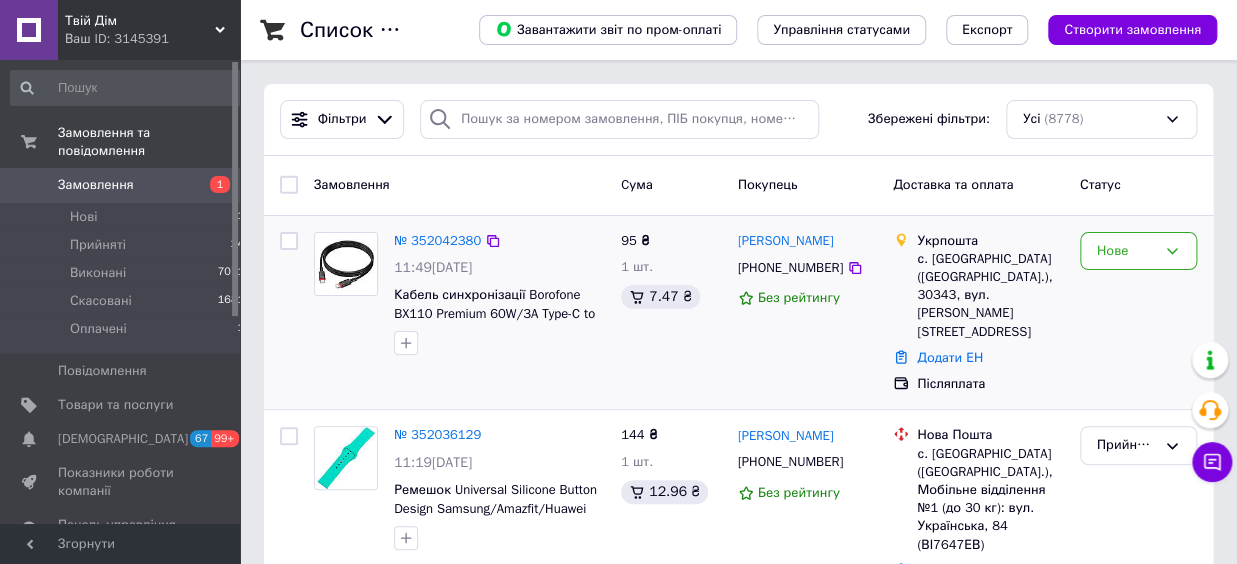 click on "Додати ЕН" at bounding box center (990, 358) 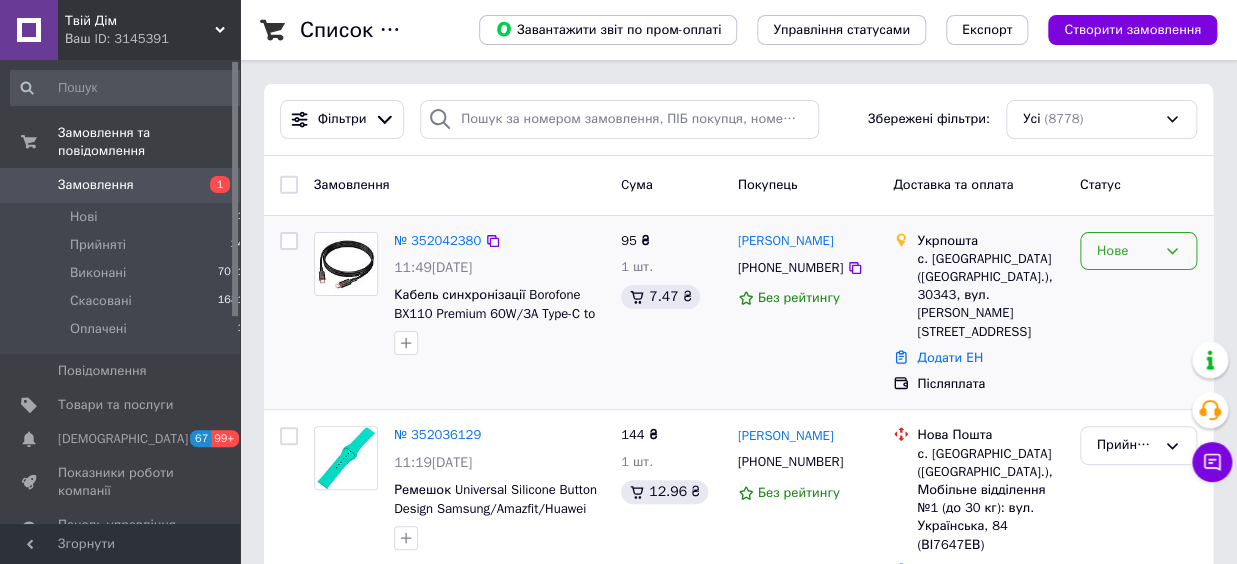 click on "Нове" at bounding box center (1126, 251) 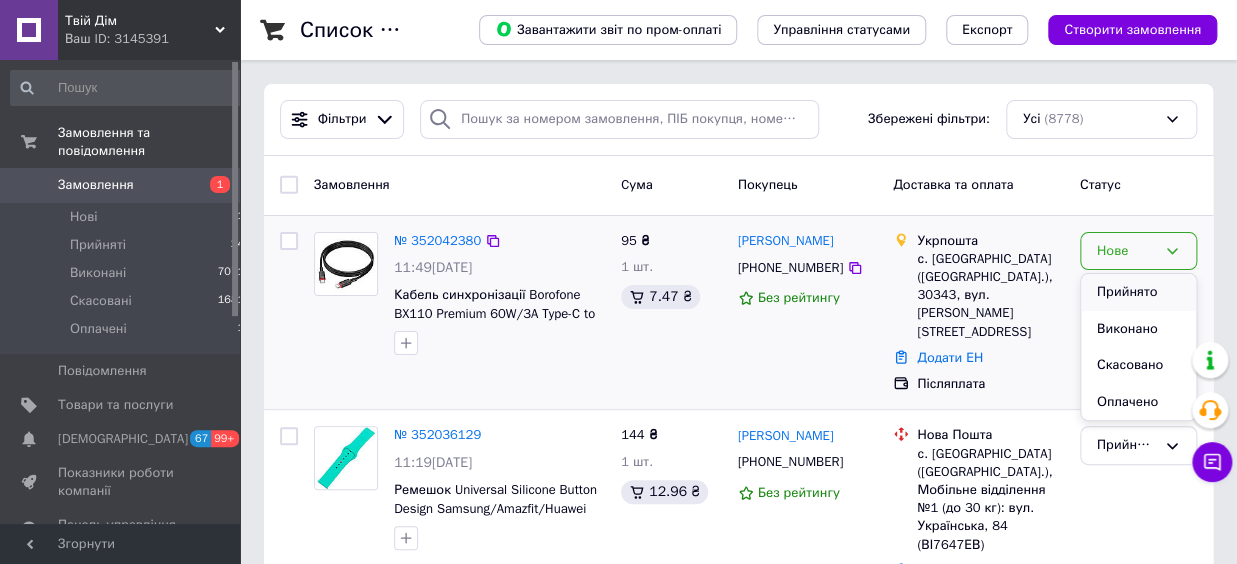 click on "Прийнято" at bounding box center (1138, 292) 